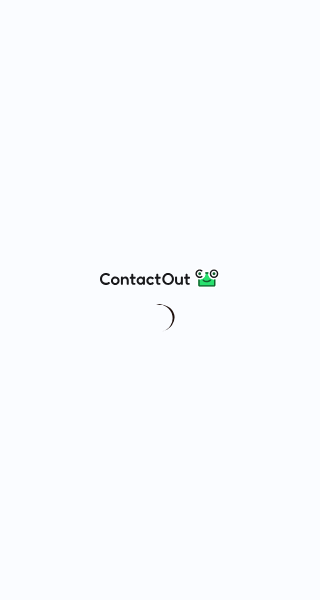 scroll, scrollTop: 0, scrollLeft: 0, axis: both 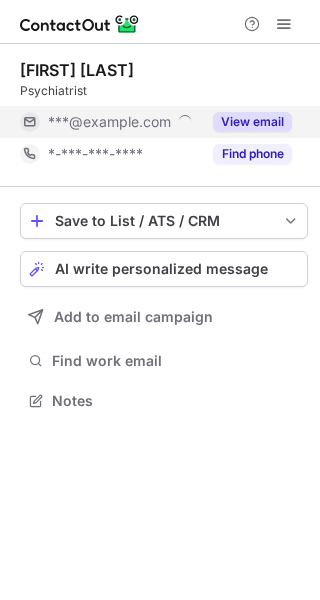 click on "View email" at bounding box center [252, 122] 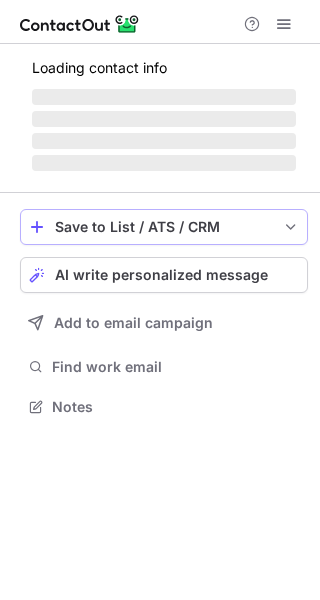 scroll, scrollTop: 0, scrollLeft: 0, axis: both 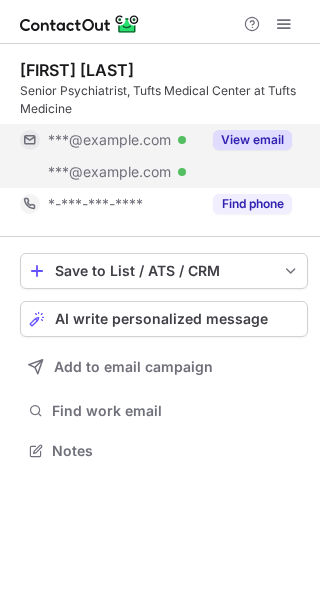 click on "View email" at bounding box center (252, 140) 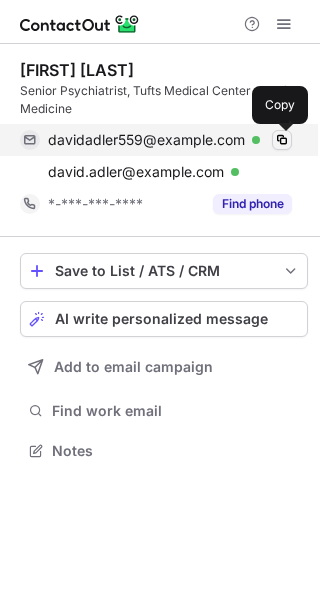 click at bounding box center [282, 140] 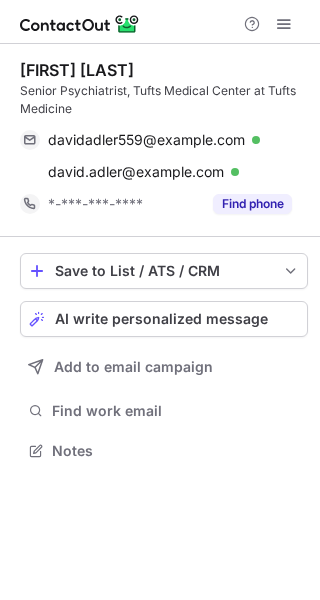 click on "David Adler" at bounding box center (77, 70) 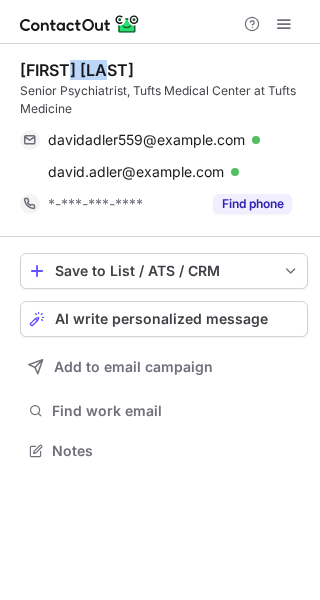 click on "David Adler" at bounding box center [77, 70] 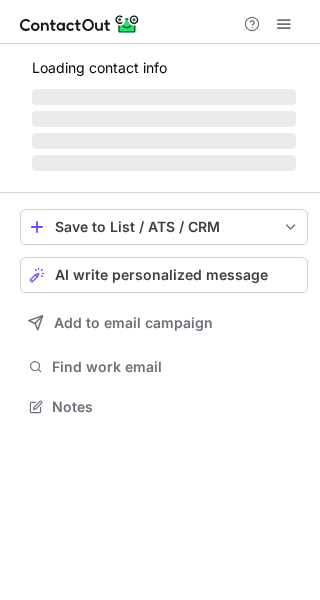 scroll, scrollTop: 0, scrollLeft: 0, axis: both 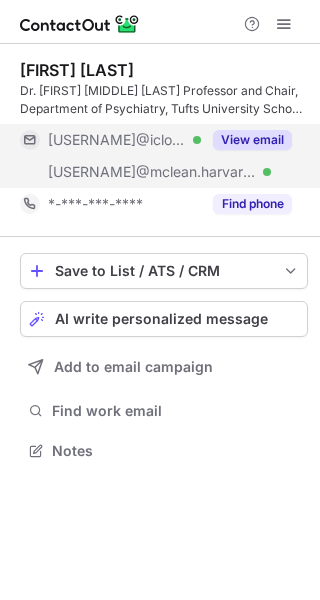 click on "View email" at bounding box center [252, 140] 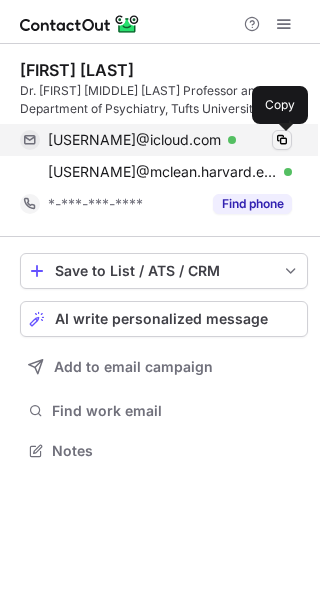 click at bounding box center (282, 140) 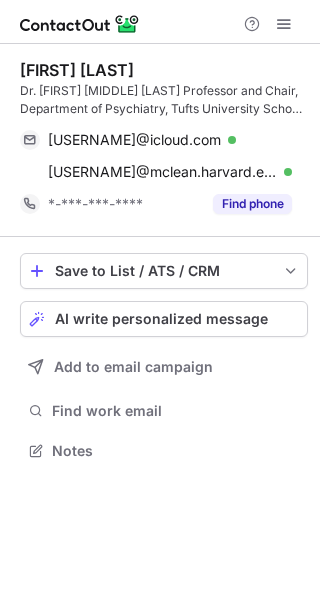 click on "Brent Forester" at bounding box center [77, 70] 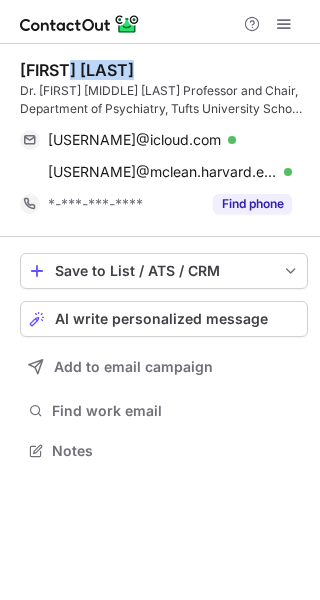 click on "Brent Forester" at bounding box center (77, 70) 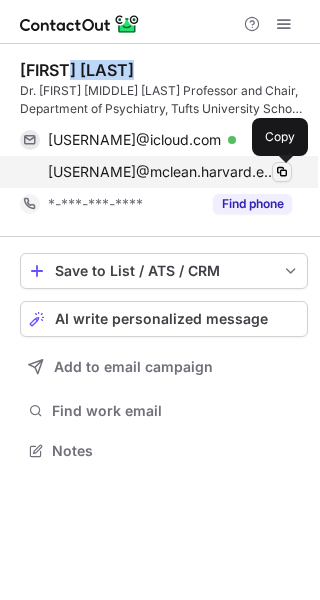 click at bounding box center [282, 172] 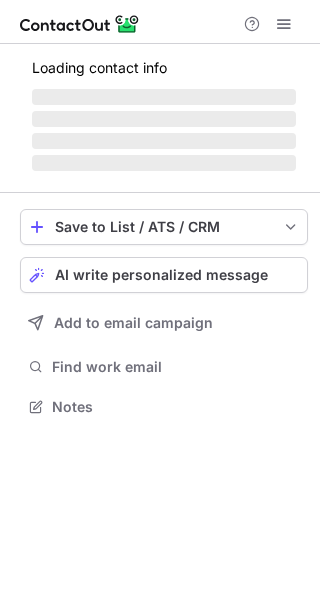 scroll, scrollTop: 0, scrollLeft: 0, axis: both 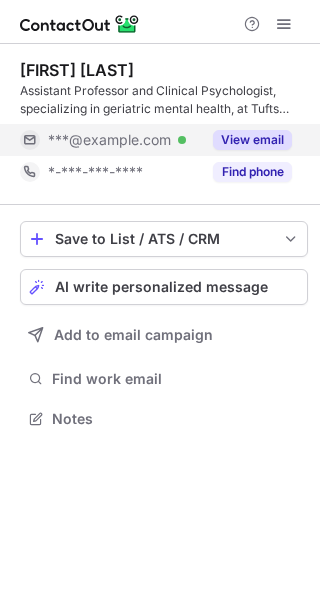 click on "View email" at bounding box center [252, 140] 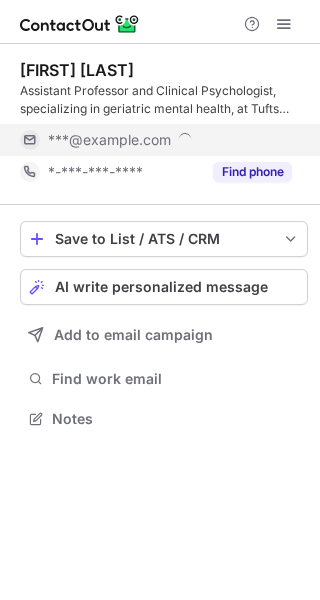 scroll, scrollTop: 10, scrollLeft: 10, axis: both 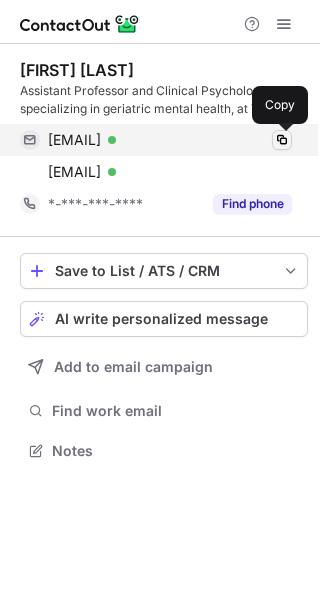 click at bounding box center [282, 140] 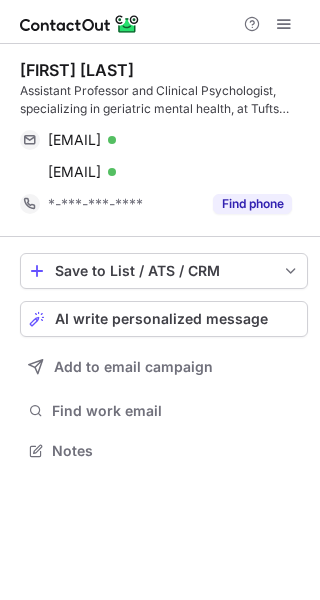 click on "Soohyun Park" at bounding box center [77, 70] 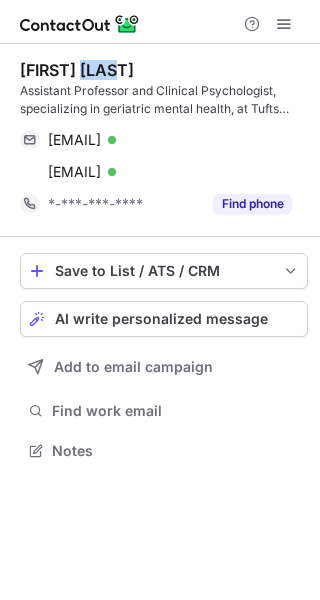 click on "Soohyun Park" at bounding box center [77, 70] 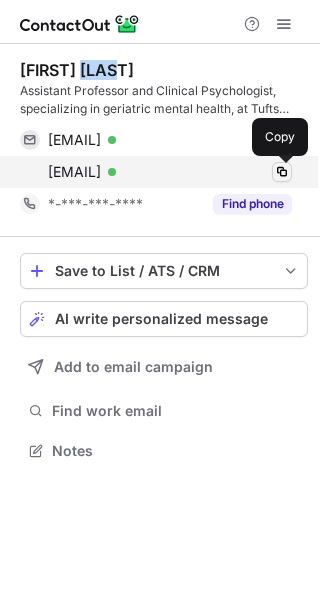 click at bounding box center (282, 172) 